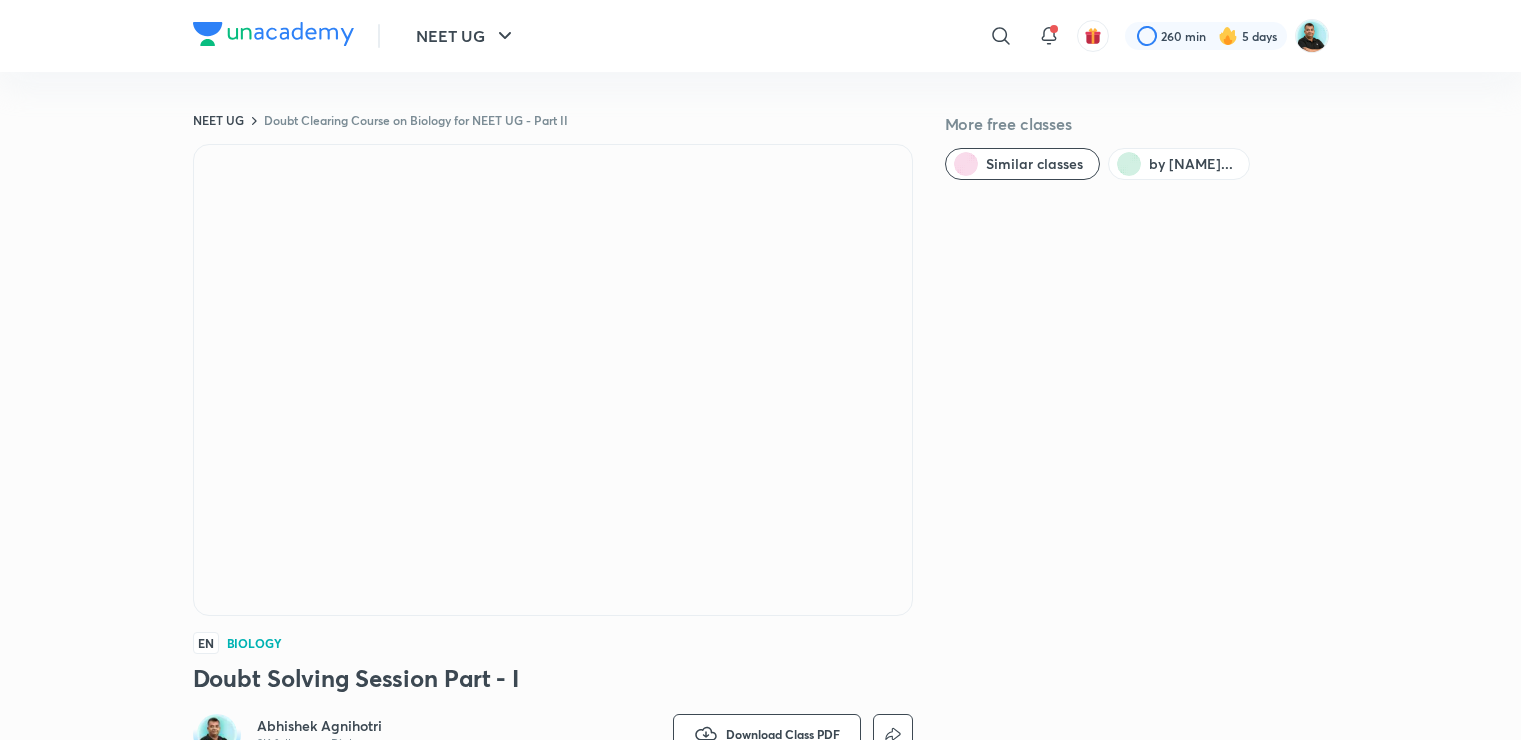 scroll, scrollTop: 0, scrollLeft: 0, axis: both 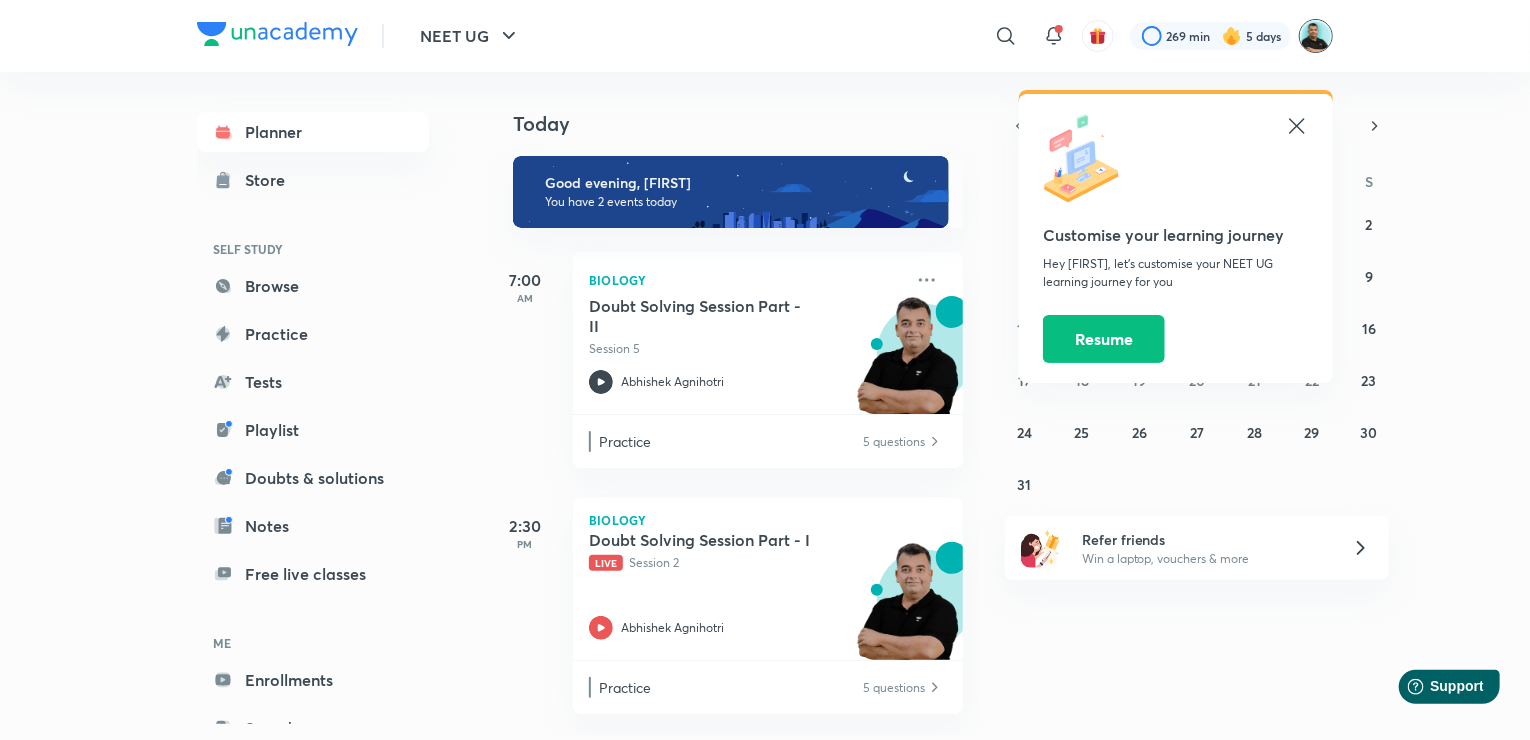 drag, startPoint x: 1340, startPoint y: 28, endPoint x: 1316, endPoint y: 31, distance: 24.186773 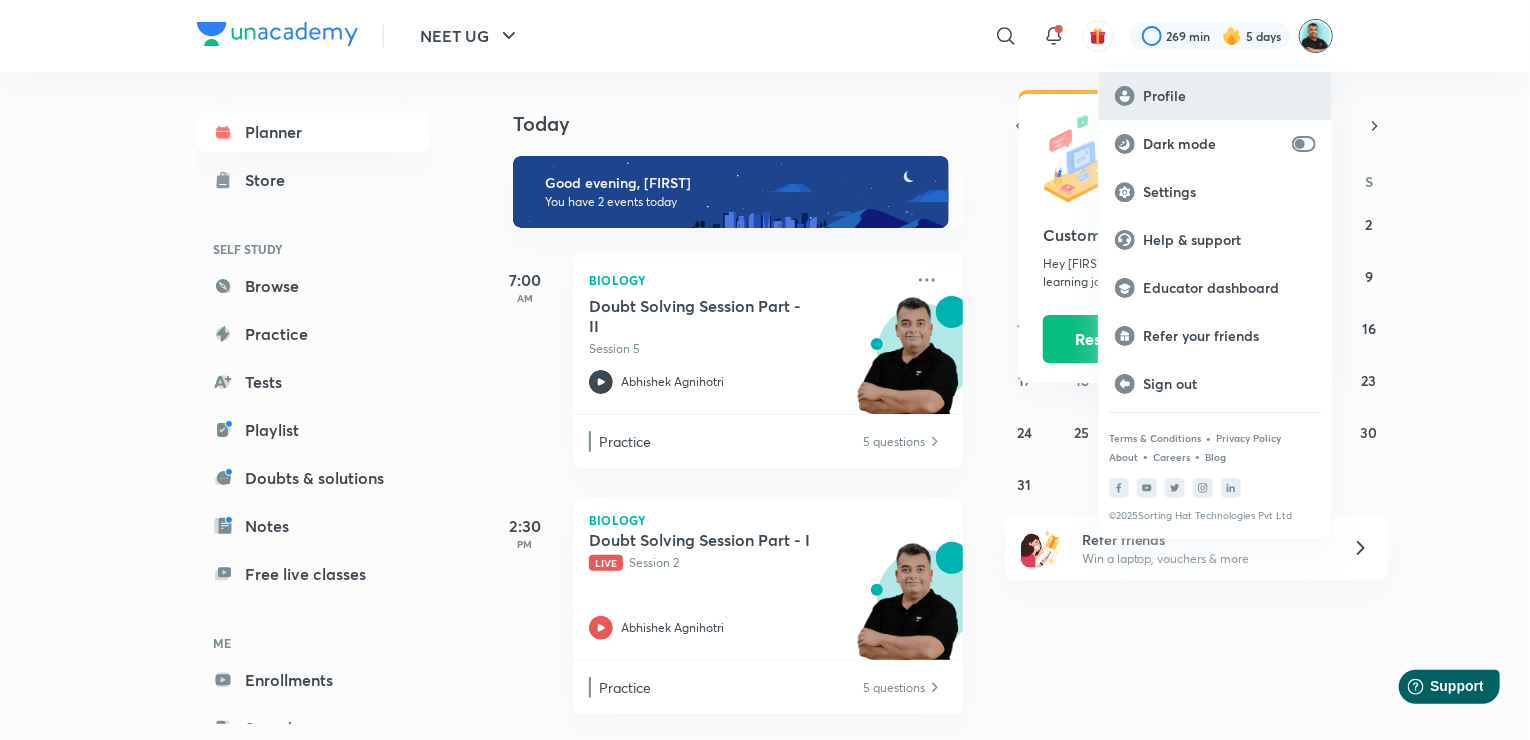 click on "Profile" at bounding box center [1229, 96] 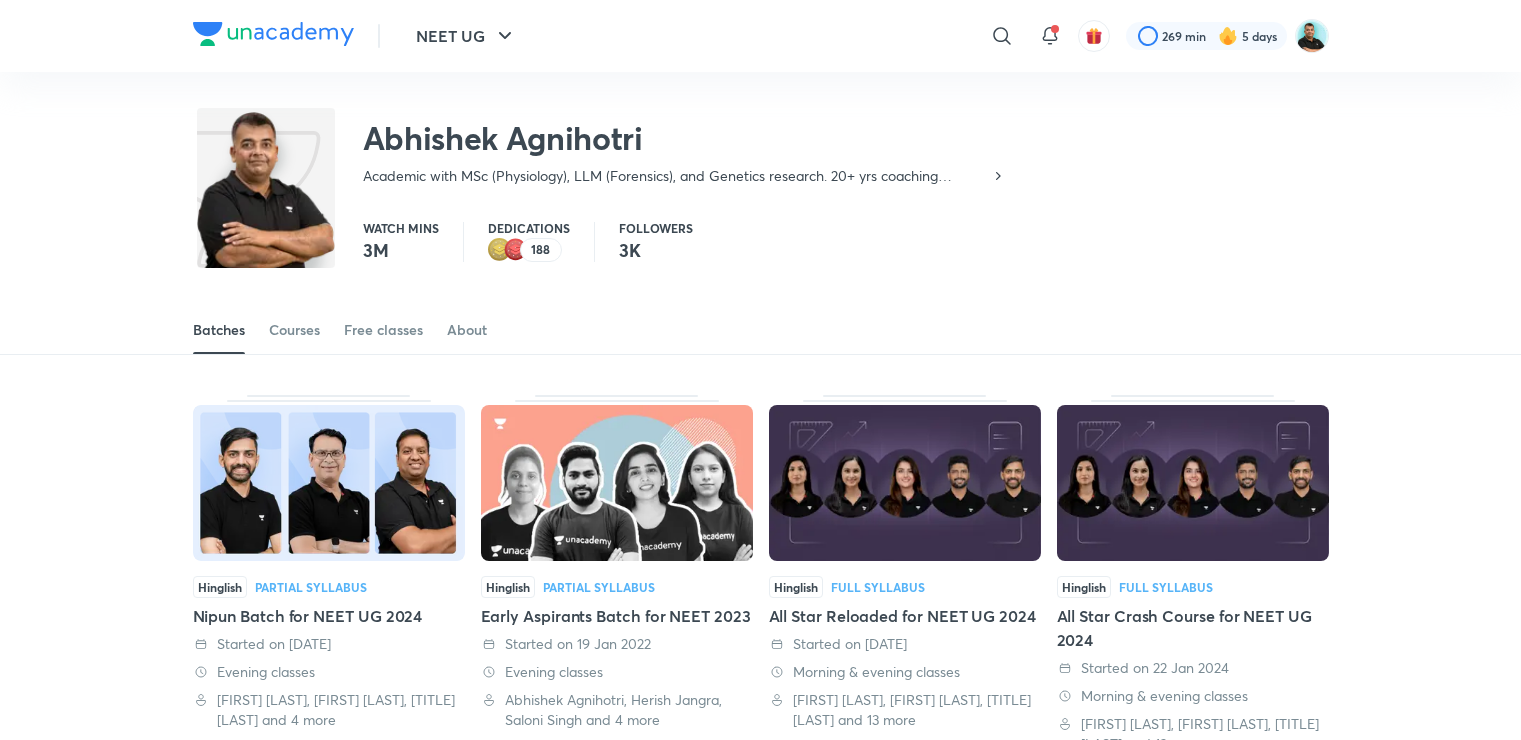 scroll, scrollTop: 0, scrollLeft: 0, axis: both 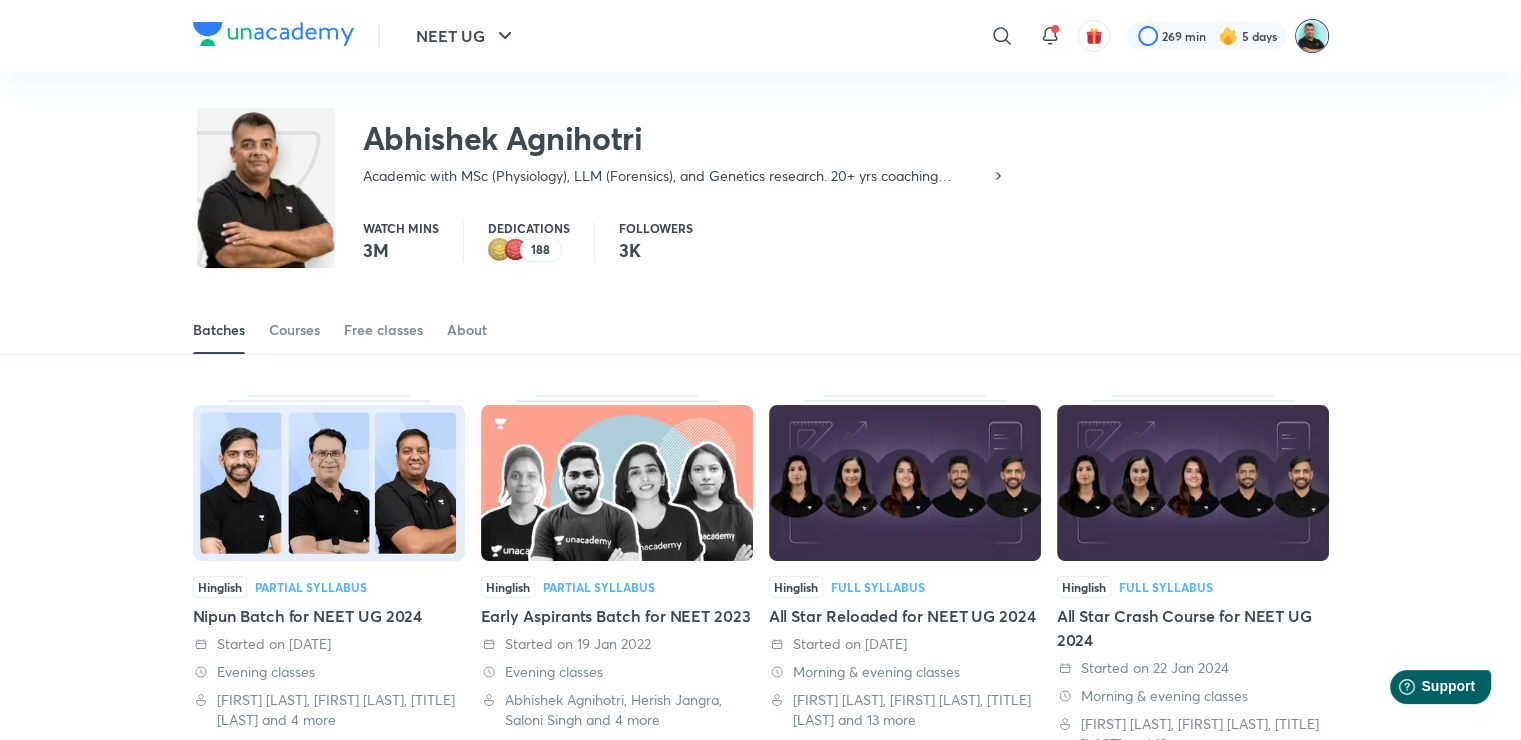 click at bounding box center [1312, 36] 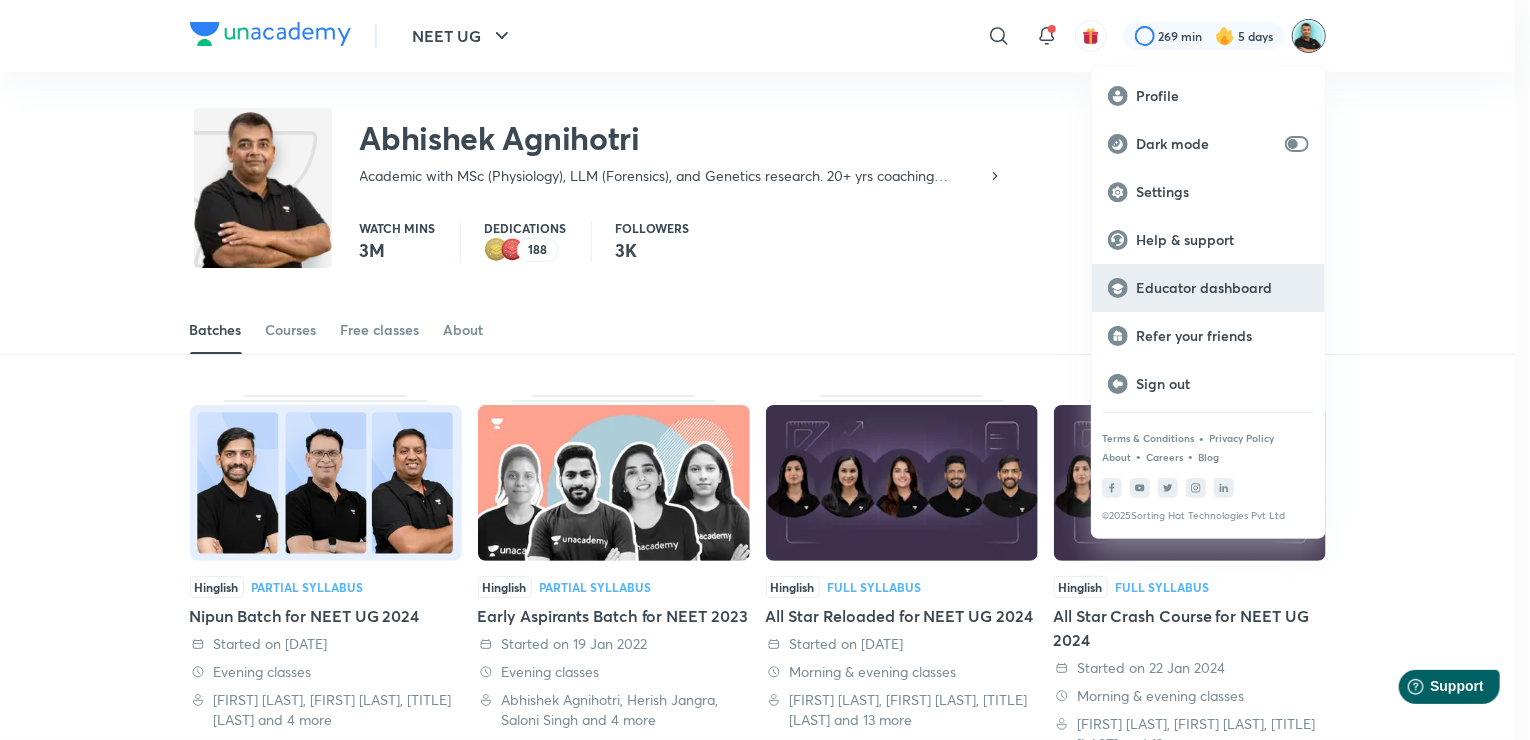 click on "Educator dashboard" at bounding box center (1208, 288) 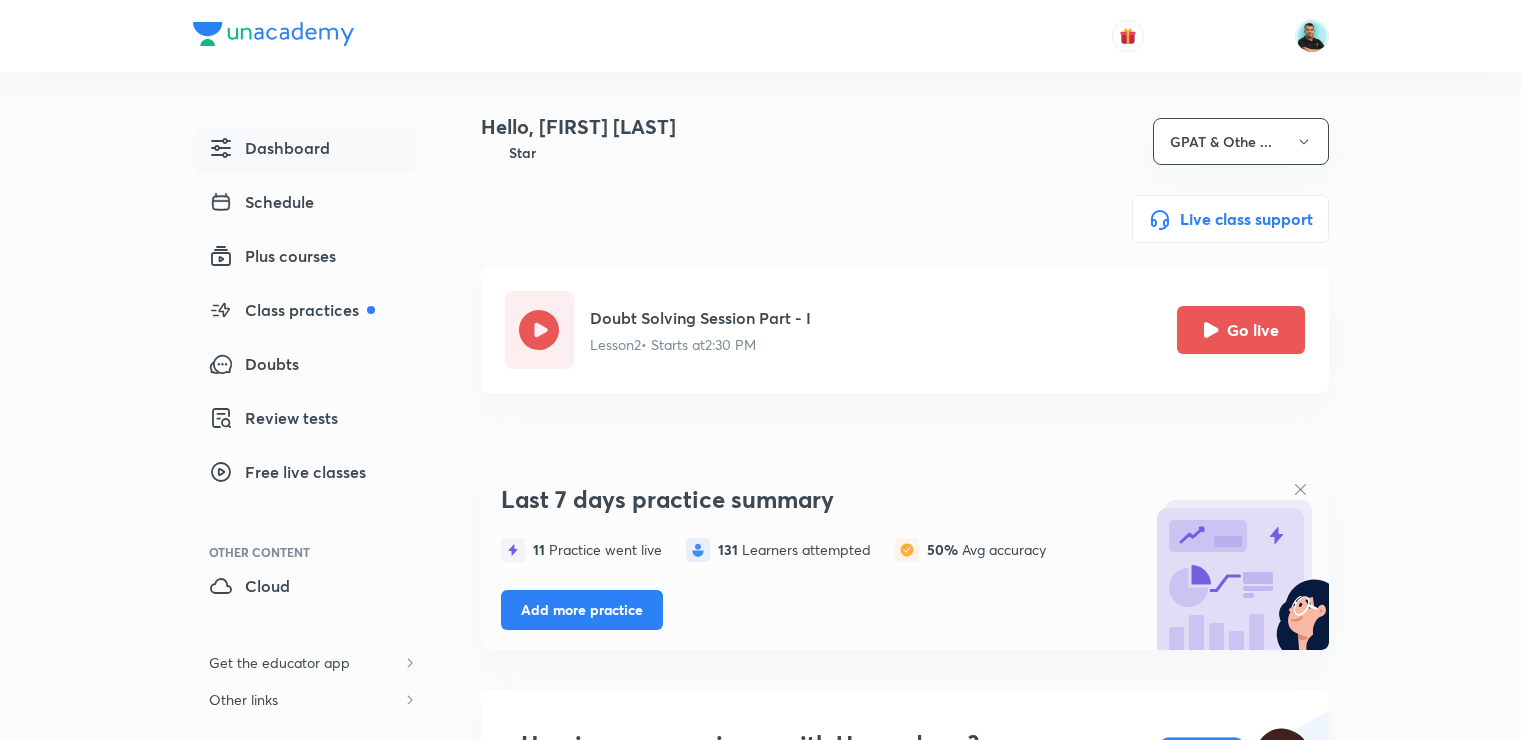 scroll, scrollTop: 0, scrollLeft: 0, axis: both 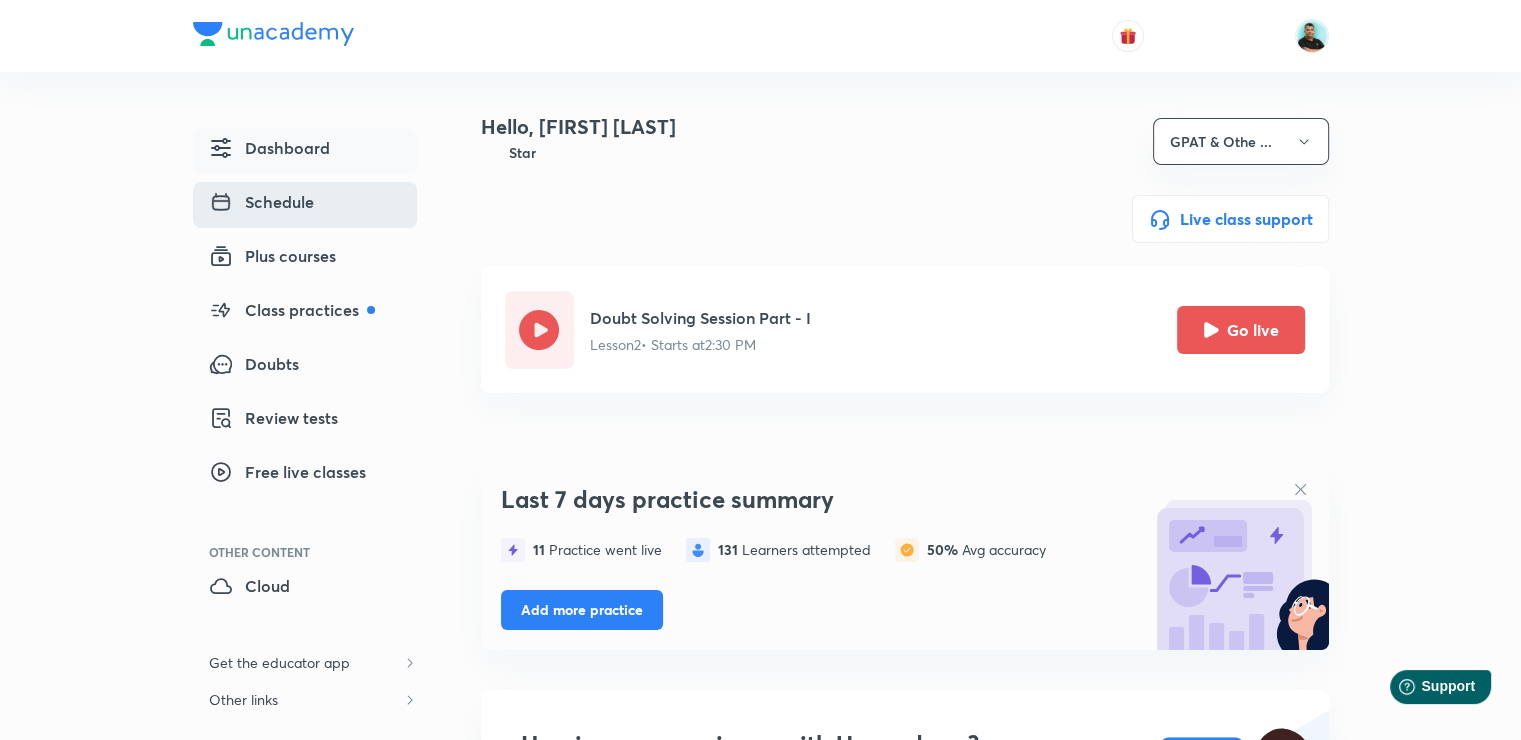 click on "Schedule" at bounding box center (261, 202) 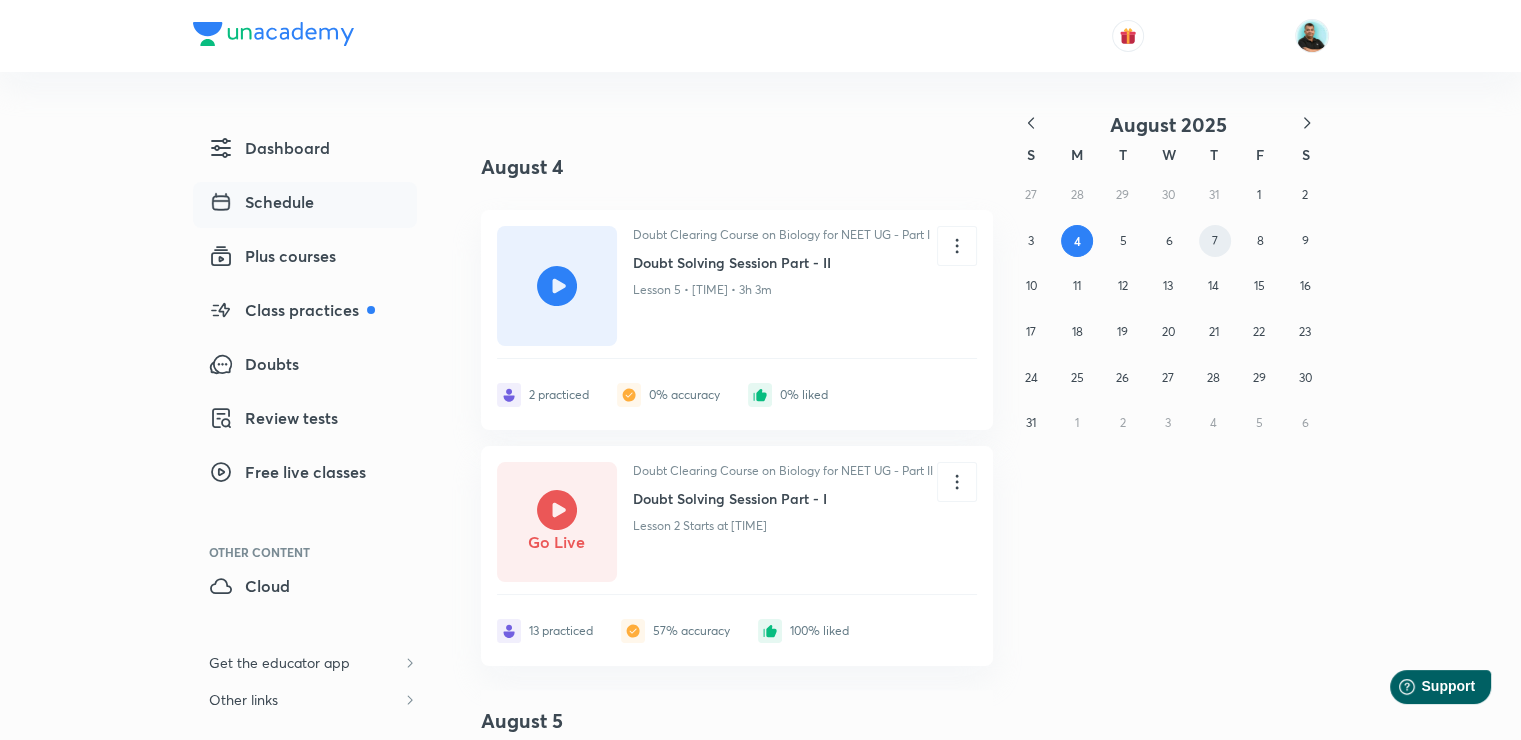 click on "7" at bounding box center [1215, 240] 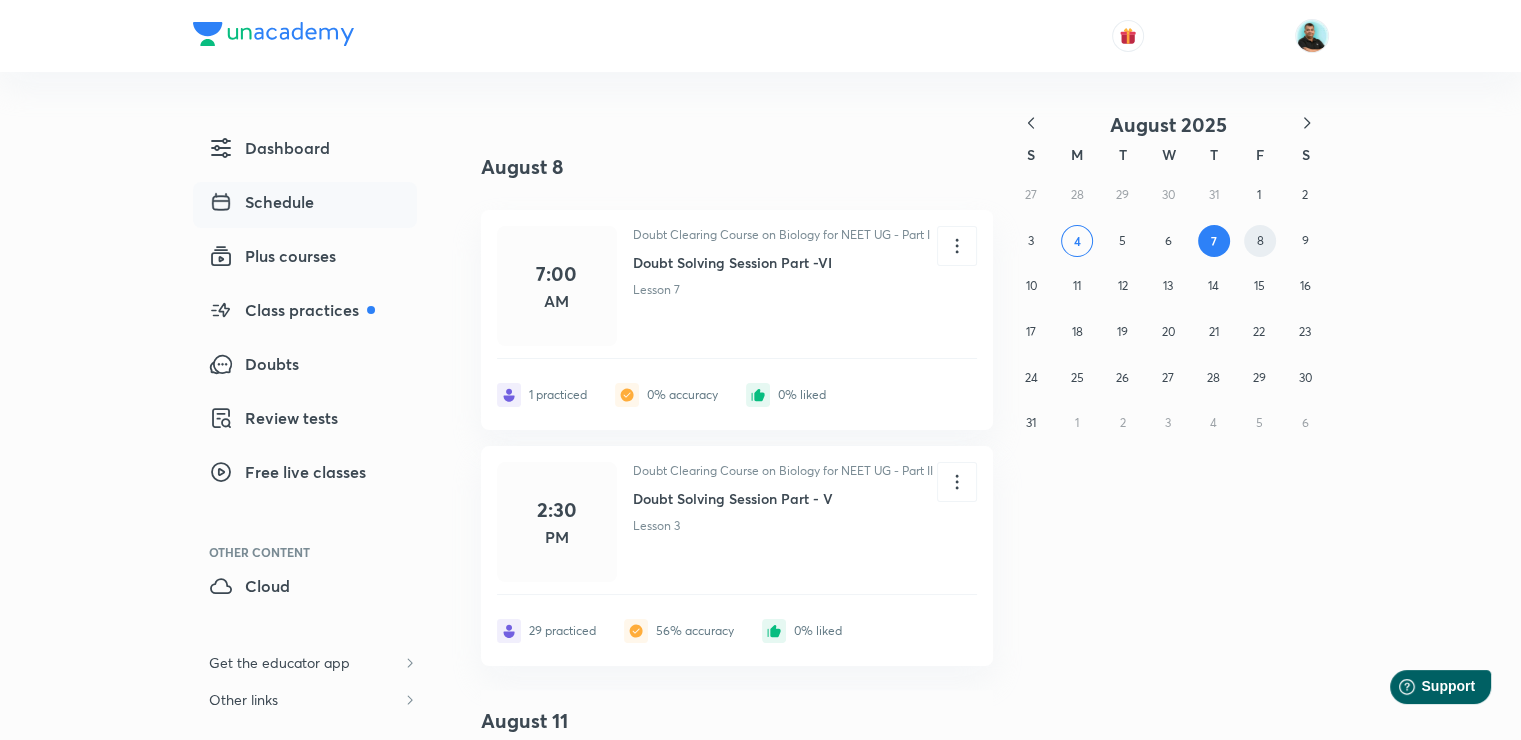 click on "8" at bounding box center [1260, 240] 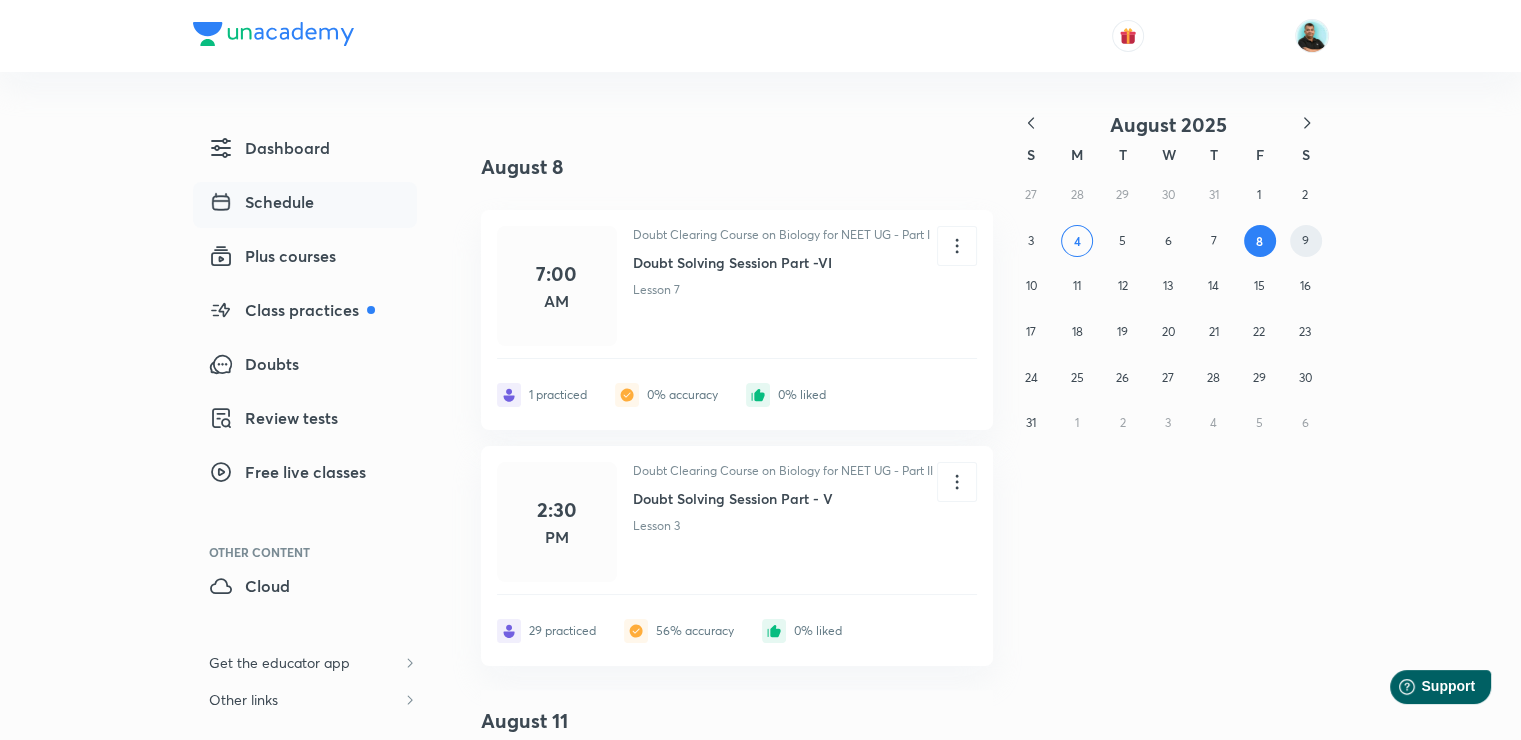 click on "9" at bounding box center (1306, 241) 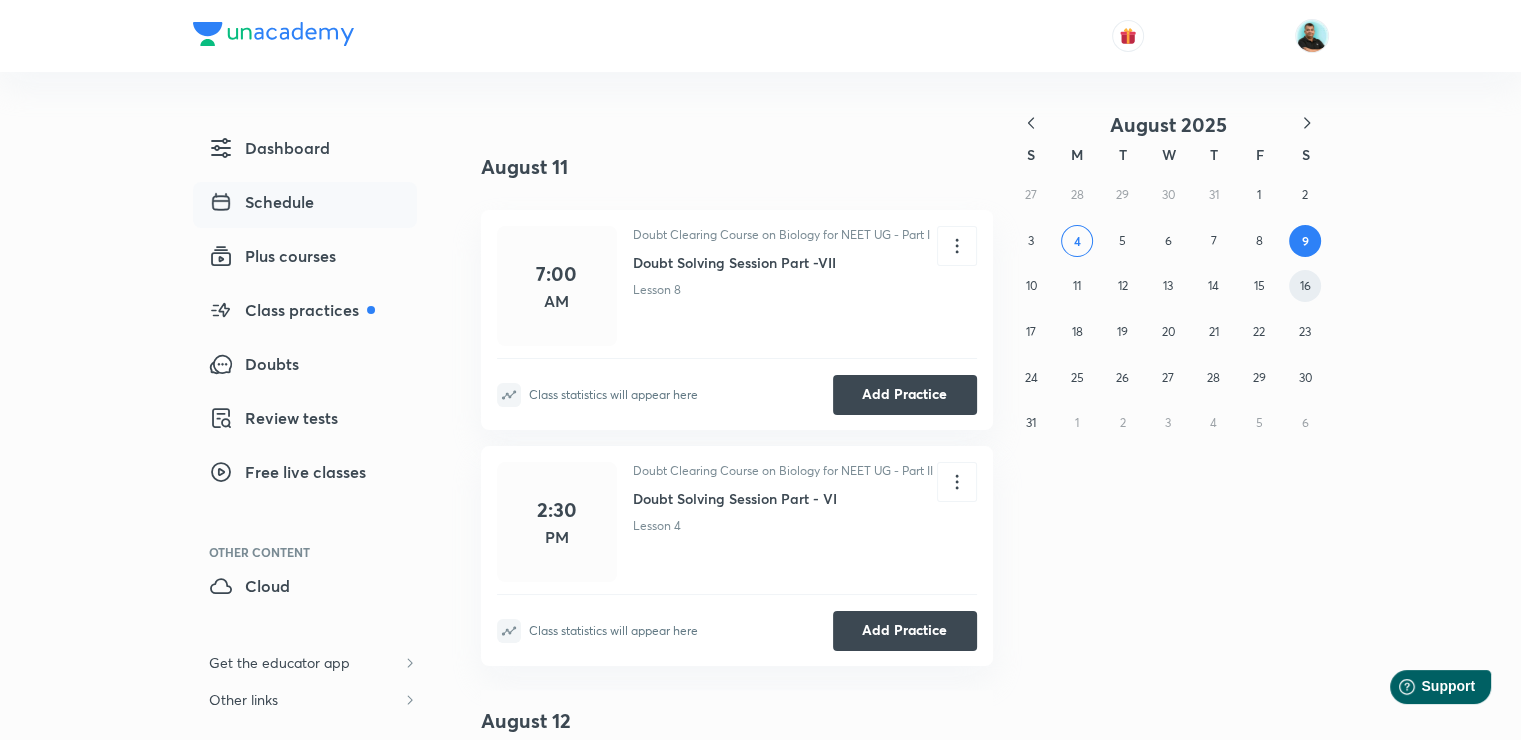 click on "16" at bounding box center [1304, 285] 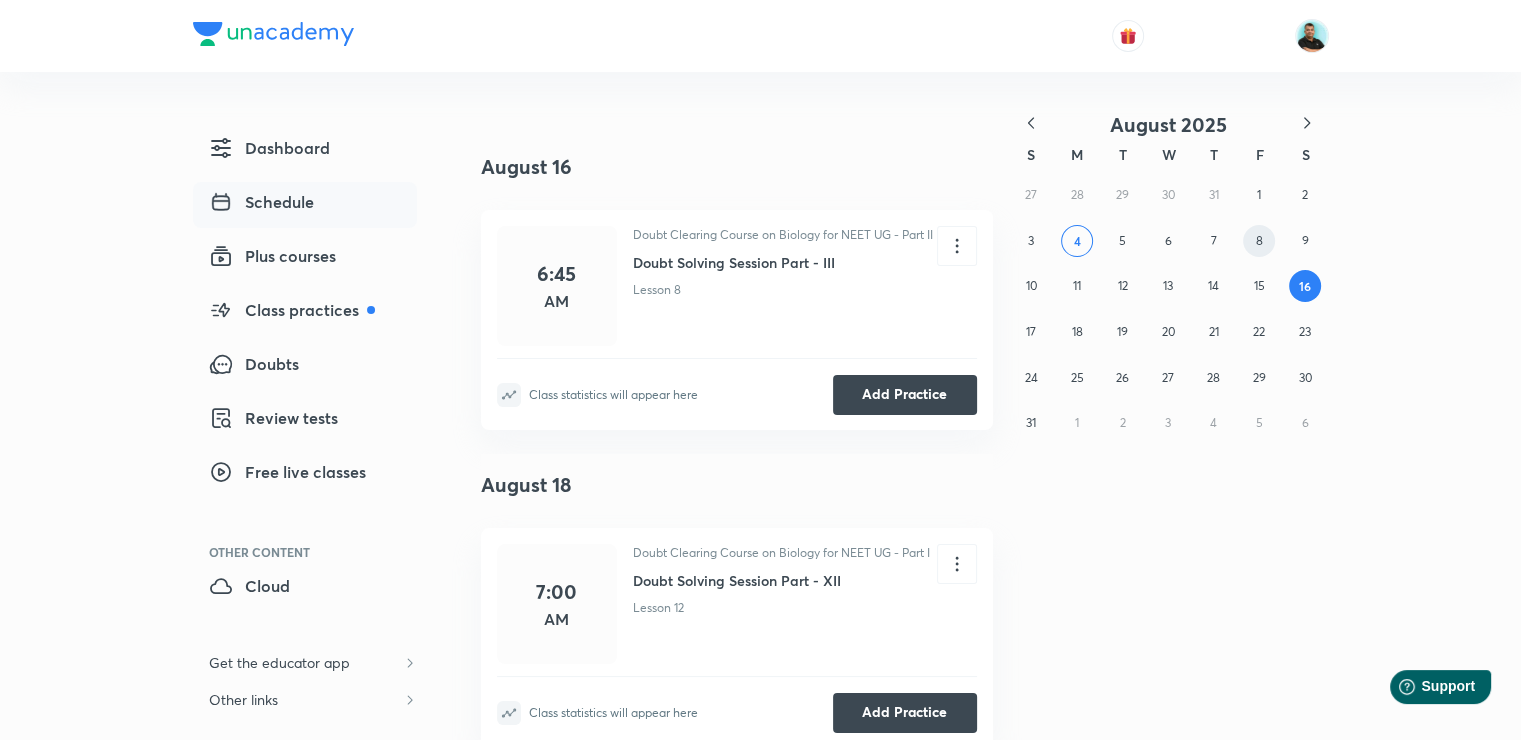 click on "8" at bounding box center (1259, 241) 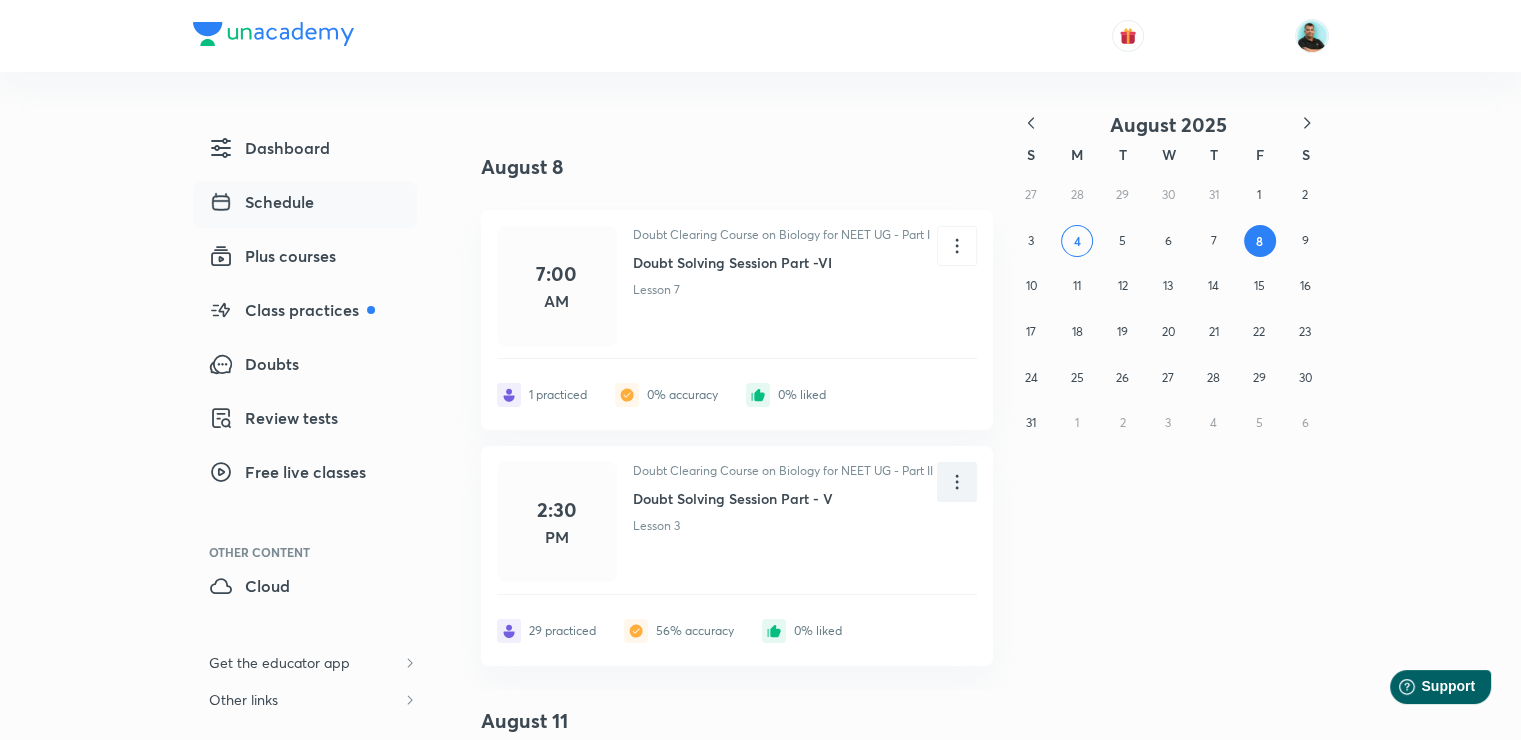 click 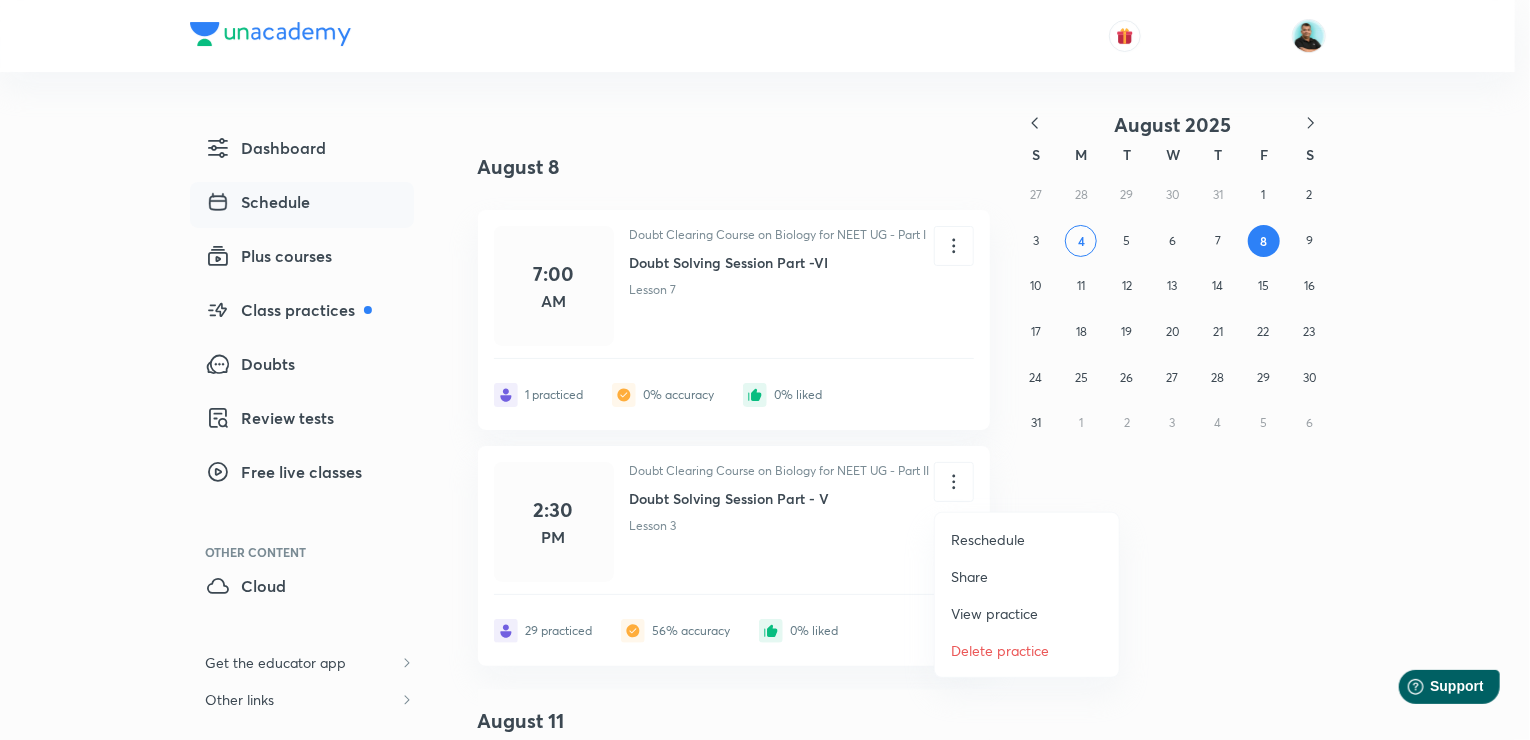 click on "Reschedule" at bounding box center (988, 539) 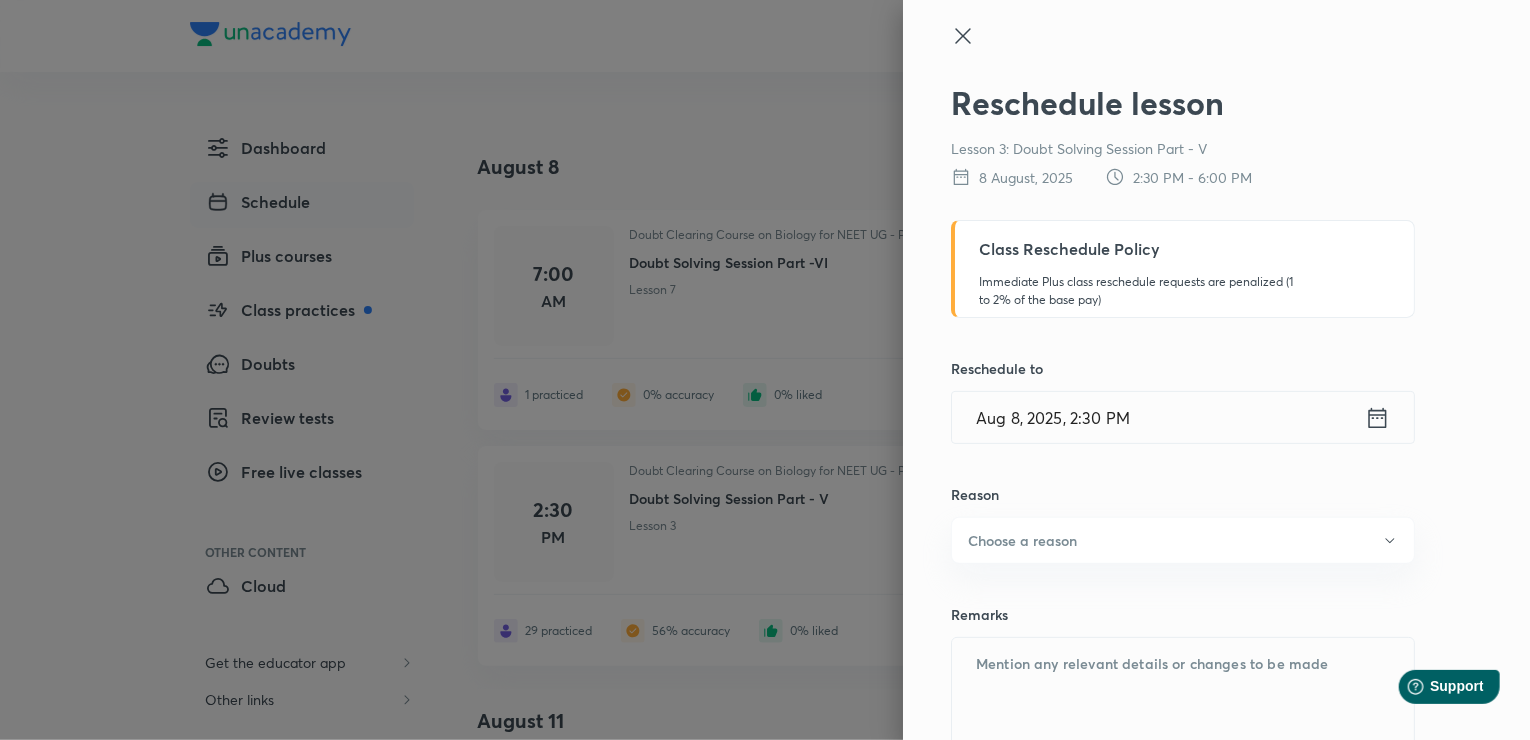 click 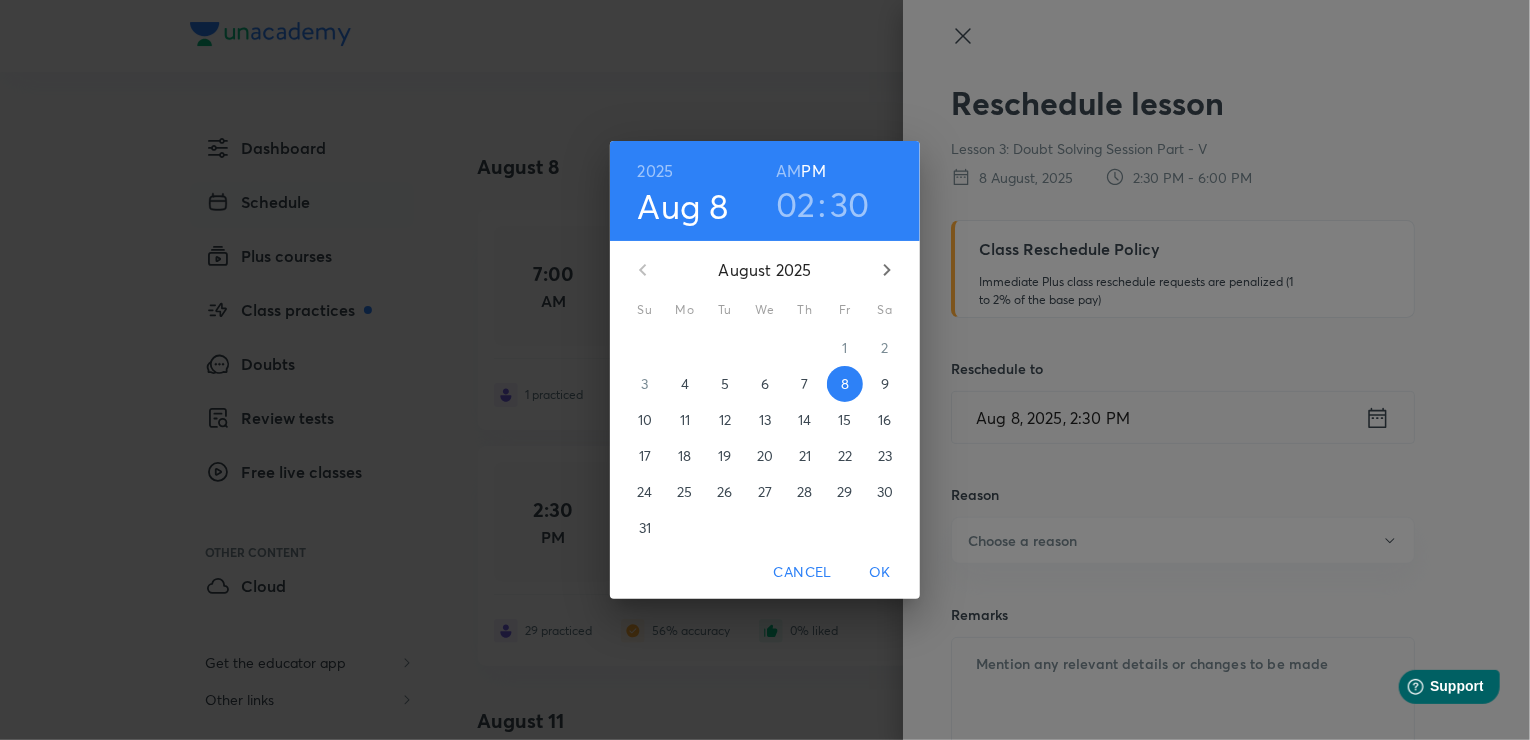 click on "16" at bounding box center (884, 420) 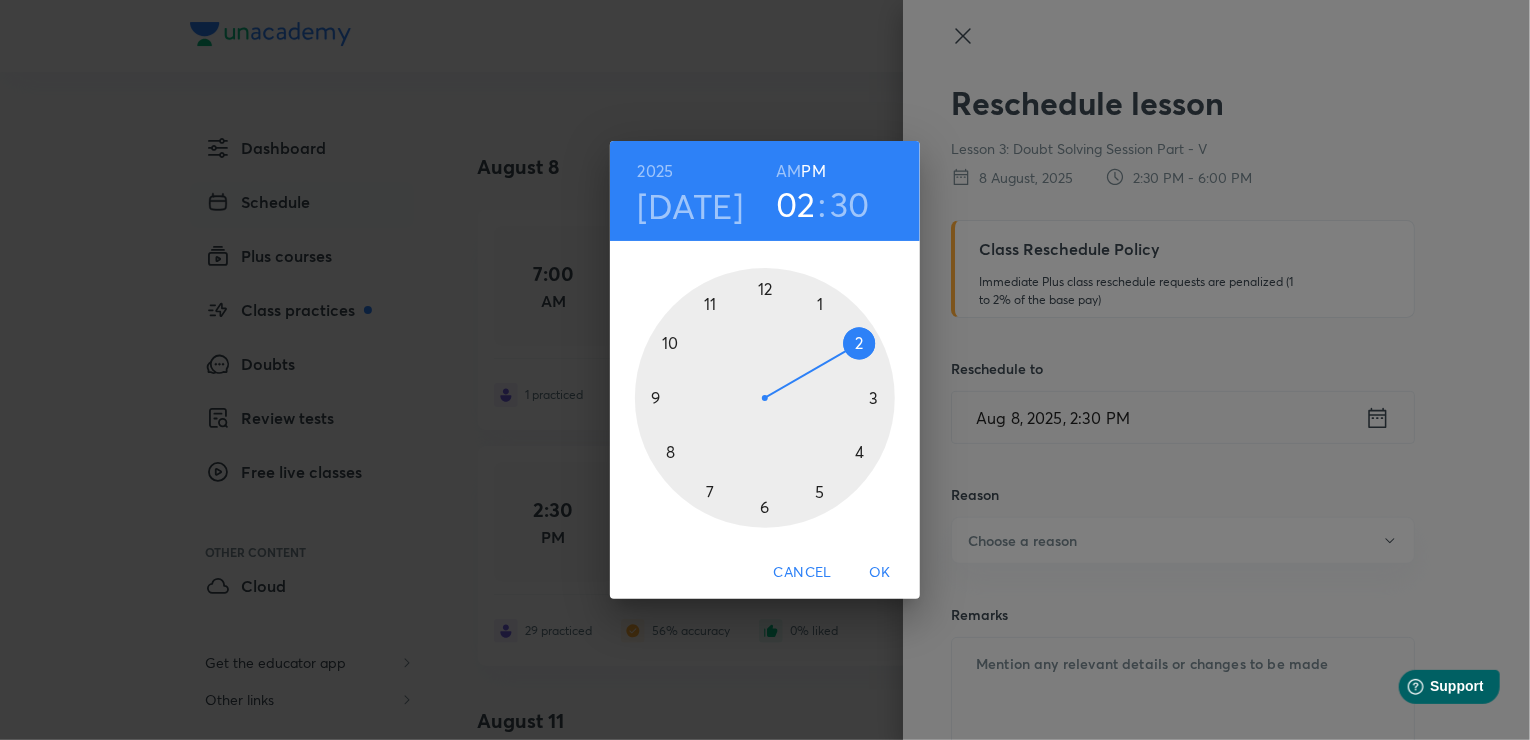 click on "OK" at bounding box center [880, 572] 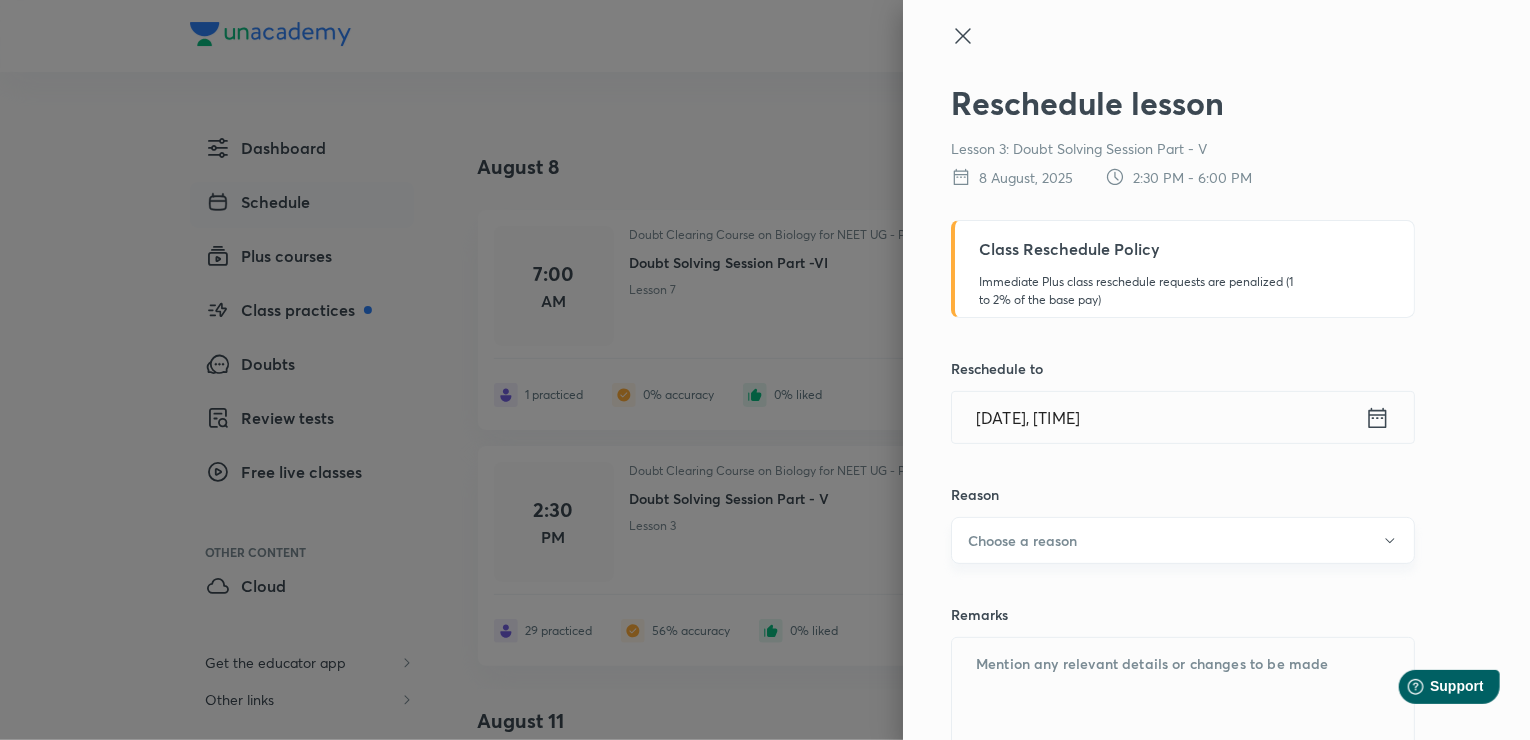 click on "Choose a reason" at bounding box center (1183, 540) 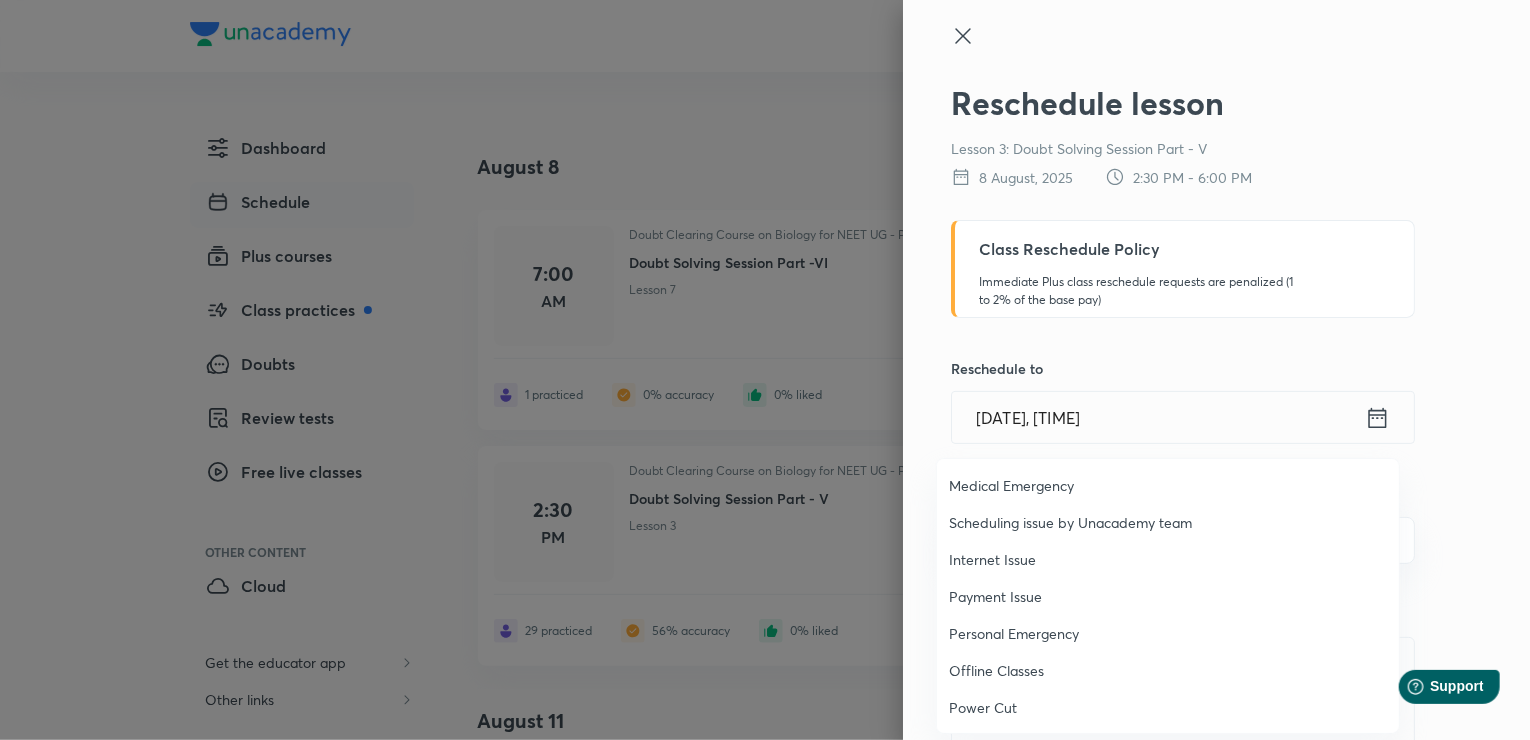 click on "Personal Emergency" at bounding box center (1168, 633) 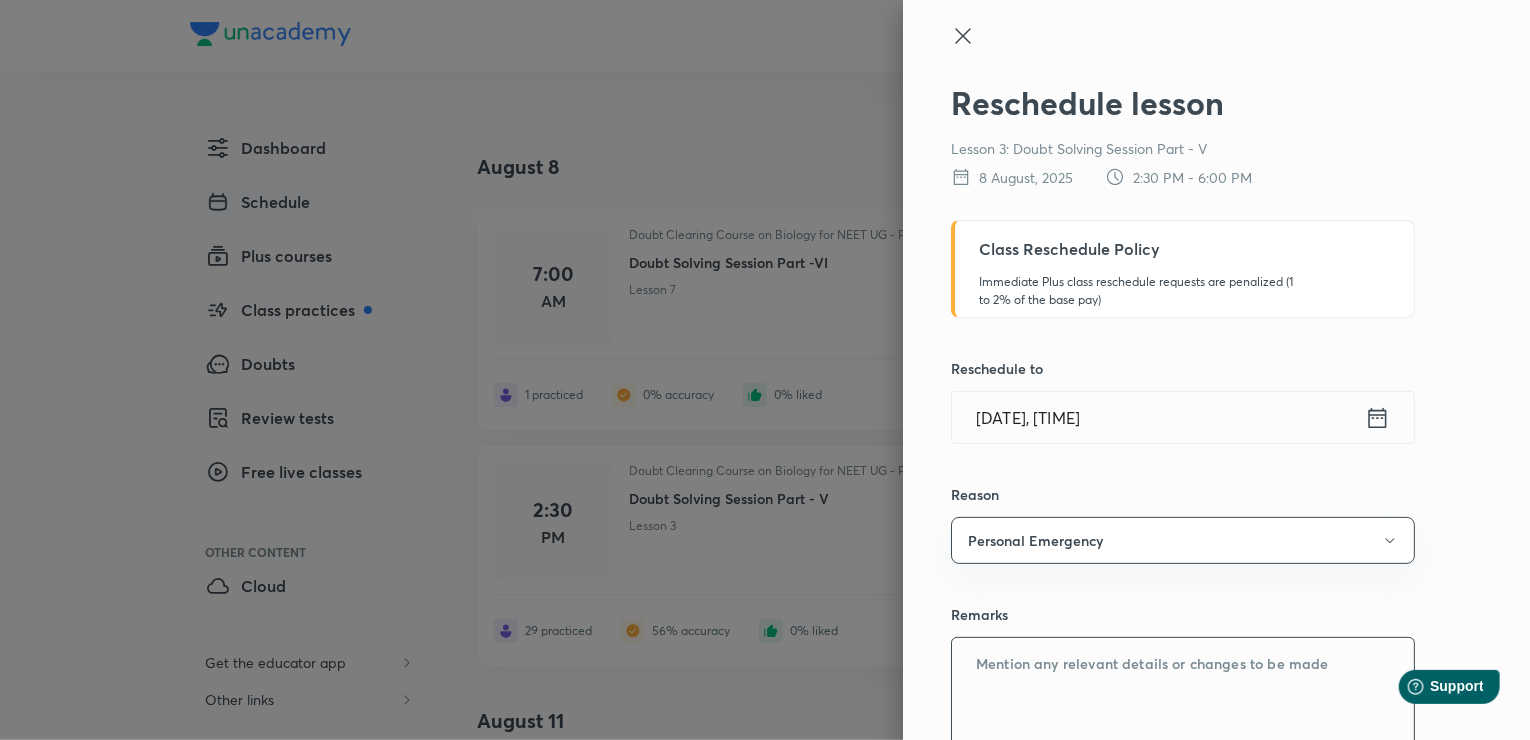 click at bounding box center (1183, 711) 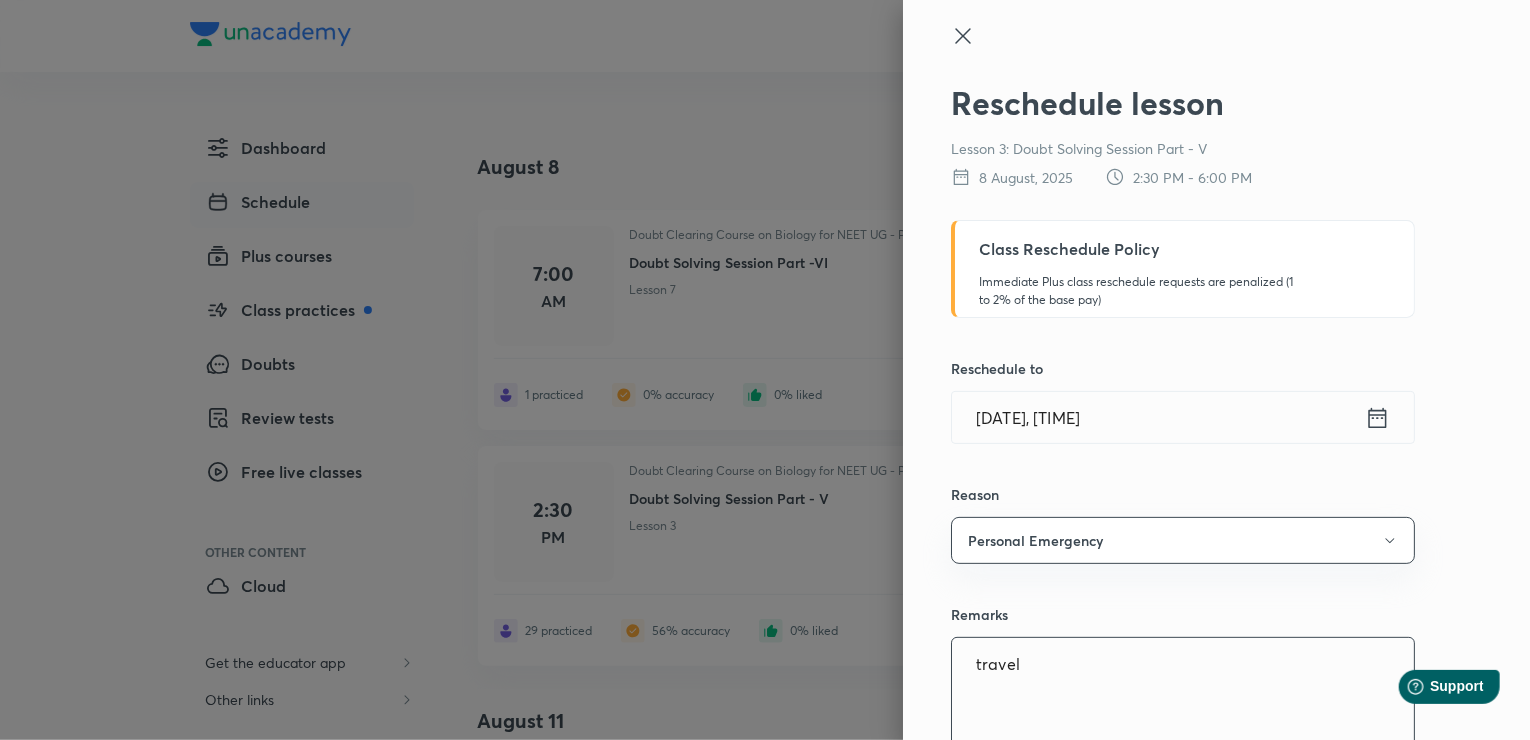 type on "travel" 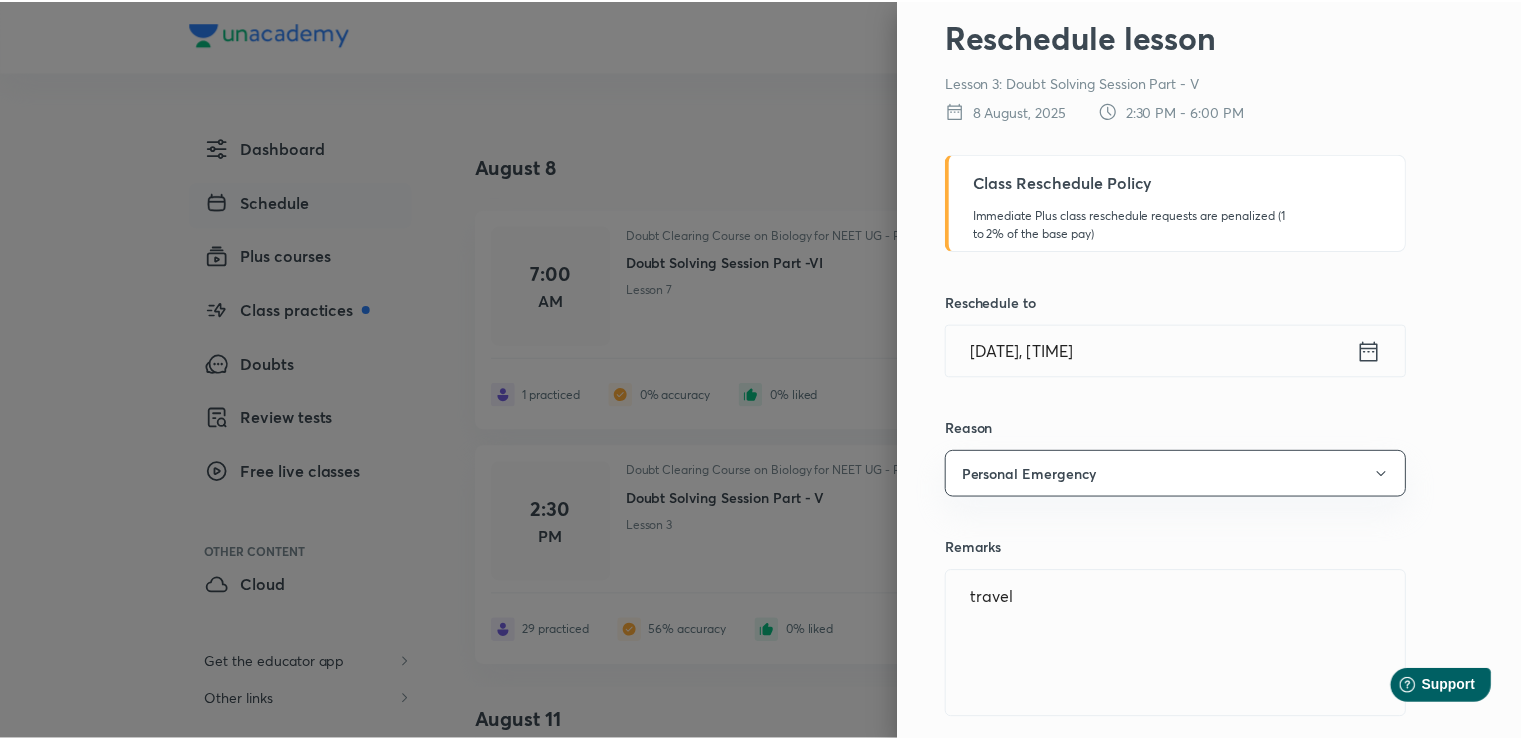 scroll, scrollTop: 131, scrollLeft: 0, axis: vertical 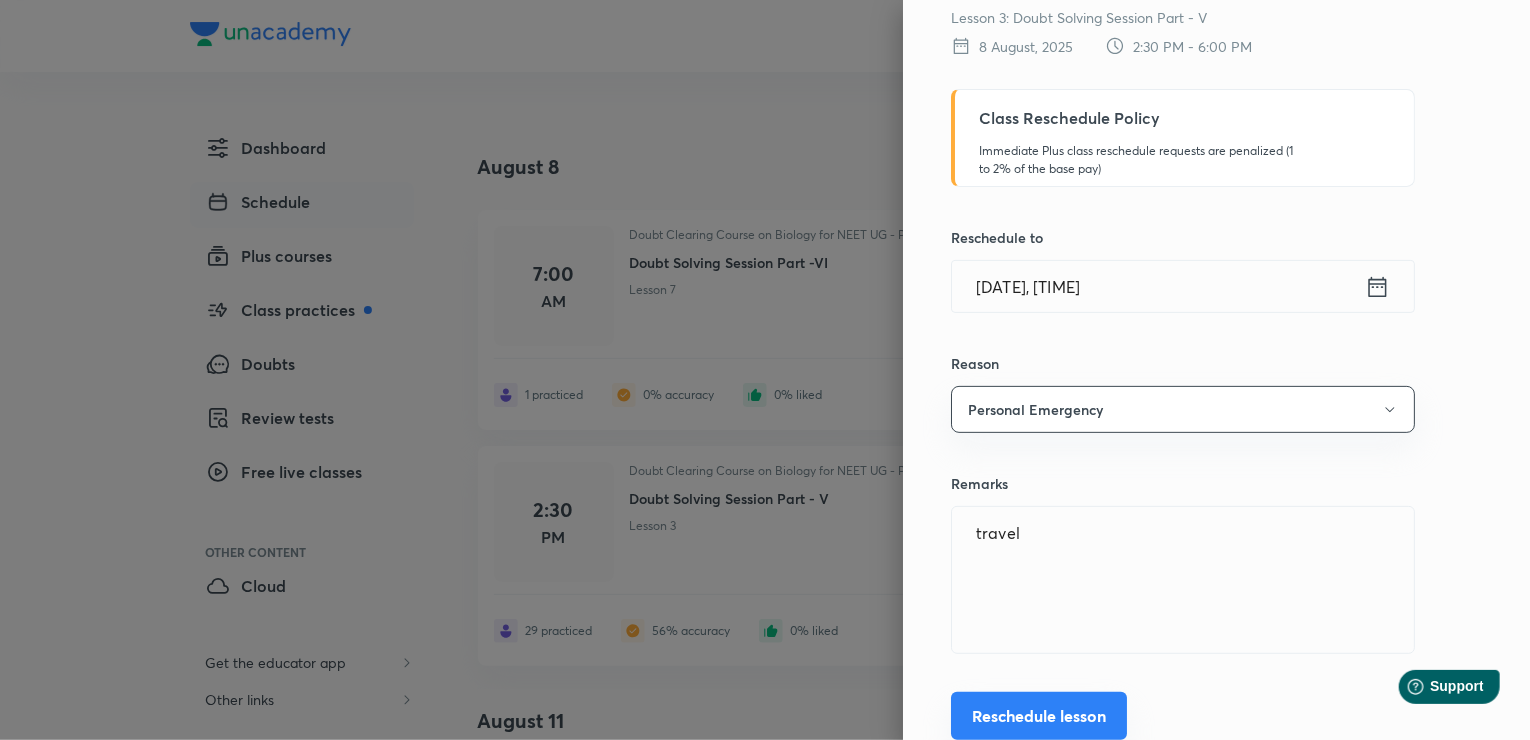 click on "Reschedule lesson" at bounding box center (1039, 716) 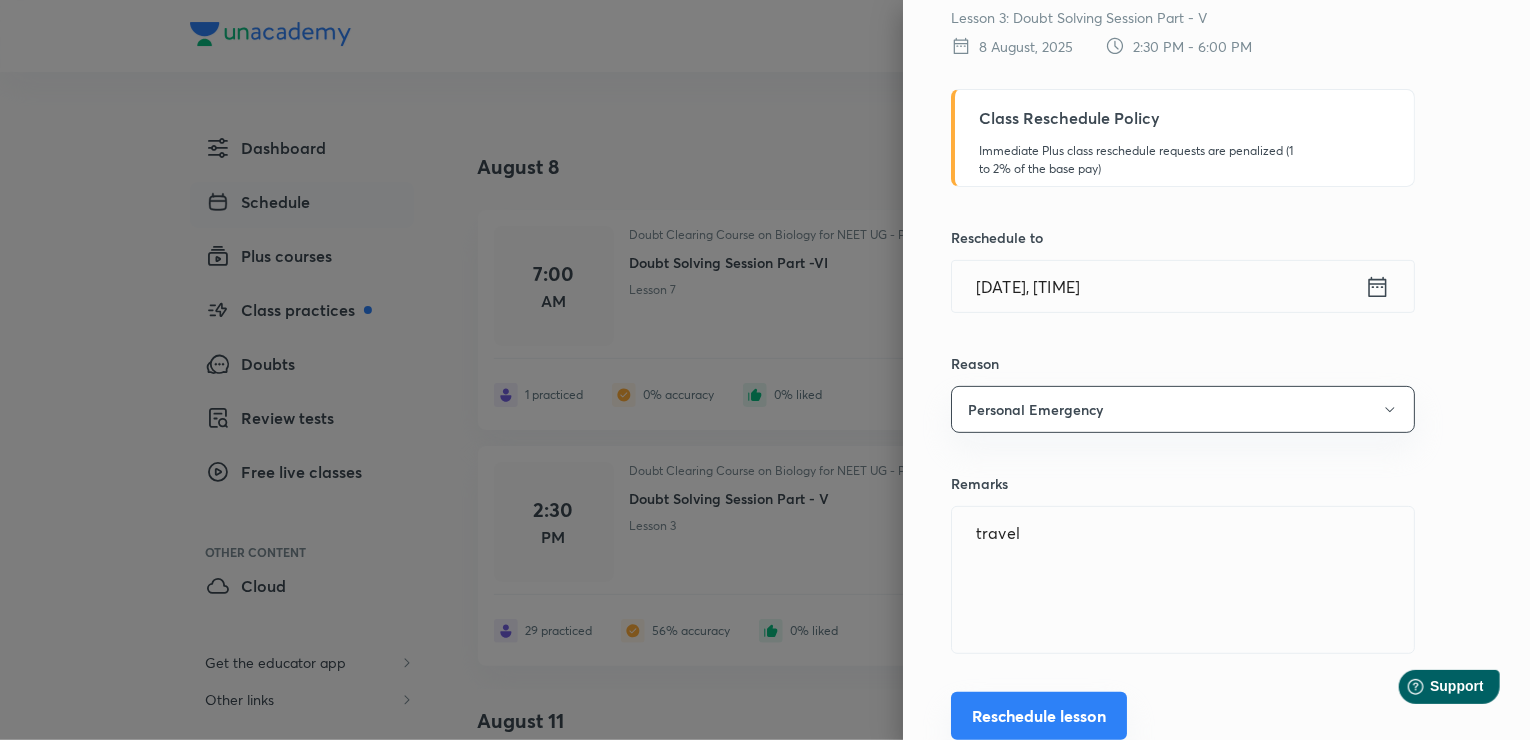 type 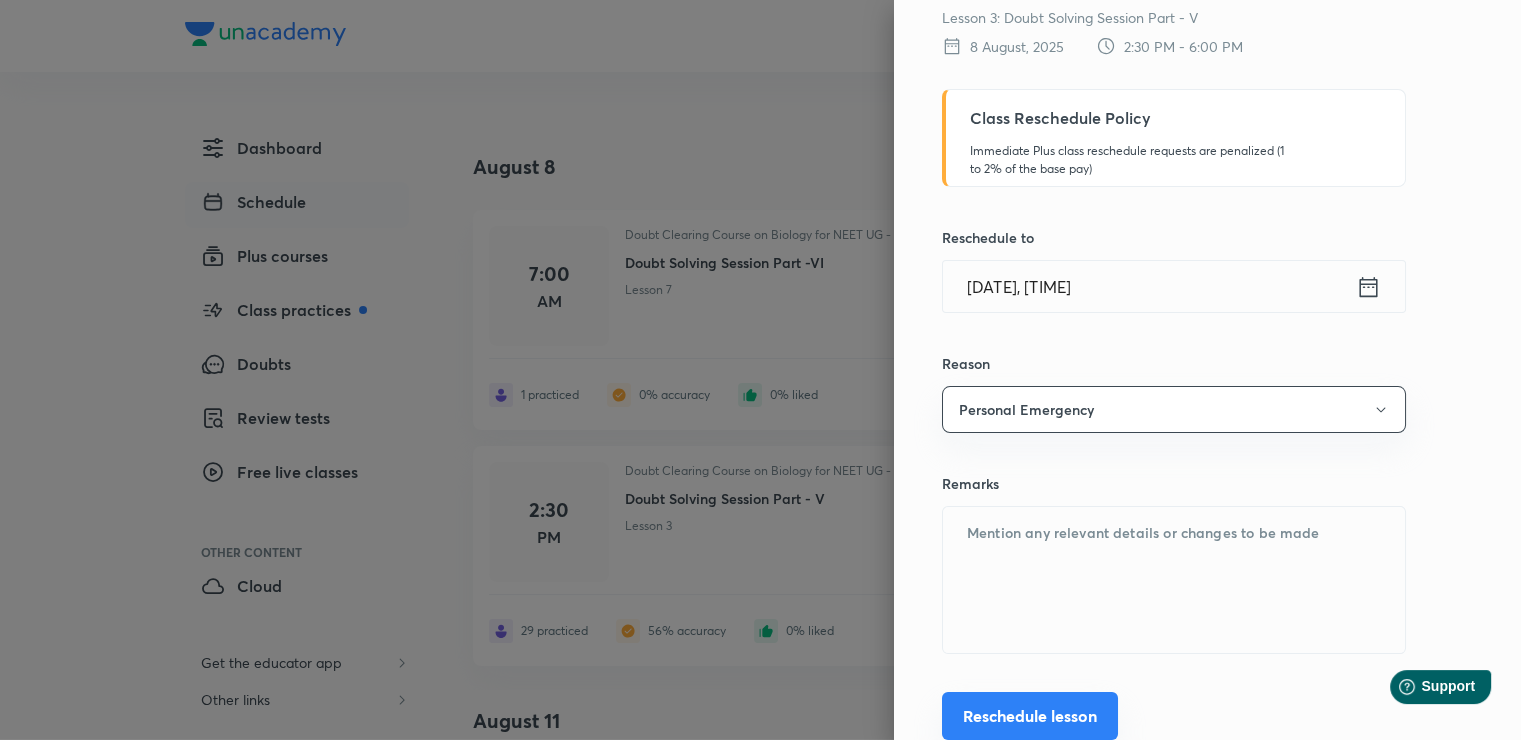 scroll, scrollTop: 34, scrollLeft: 0, axis: vertical 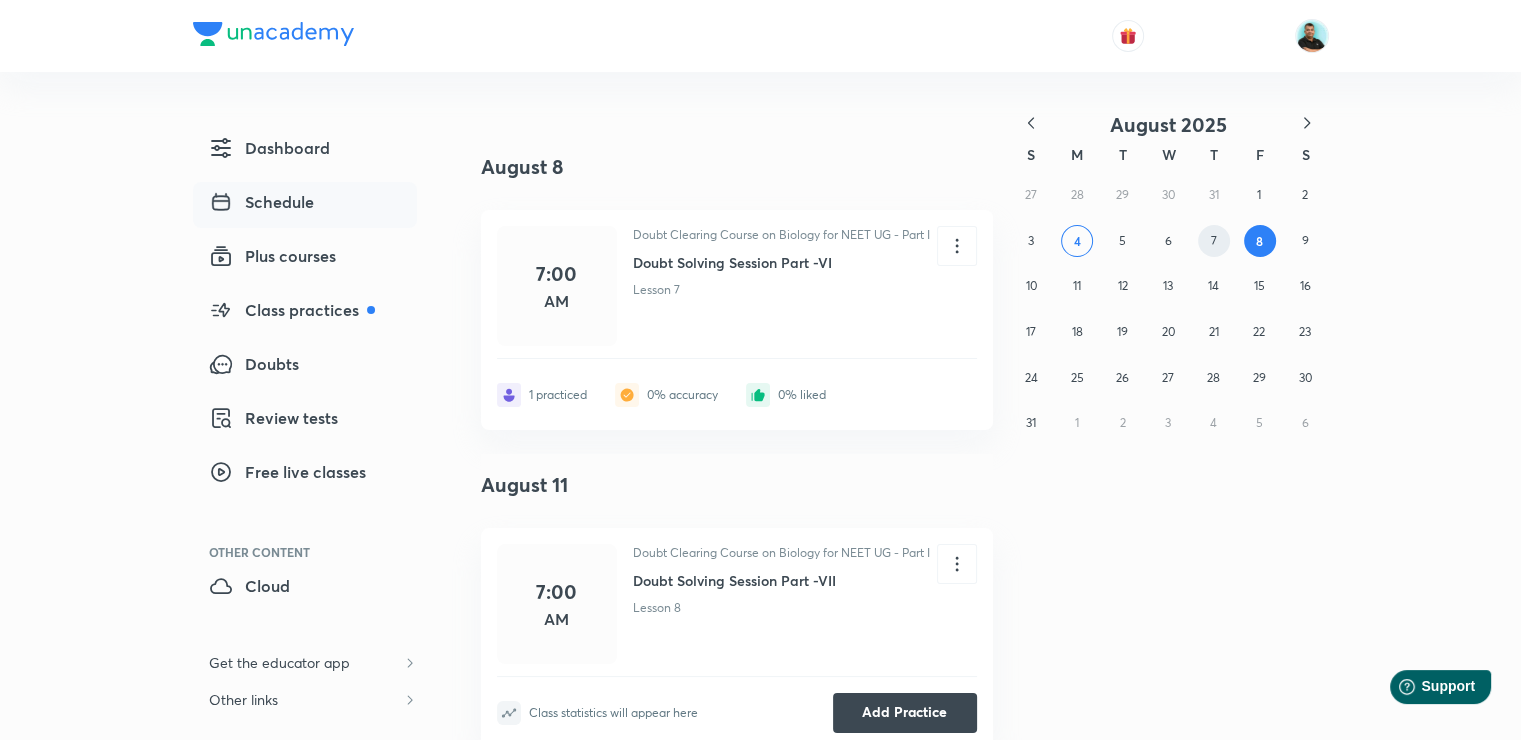 click on "7" at bounding box center [1214, 240] 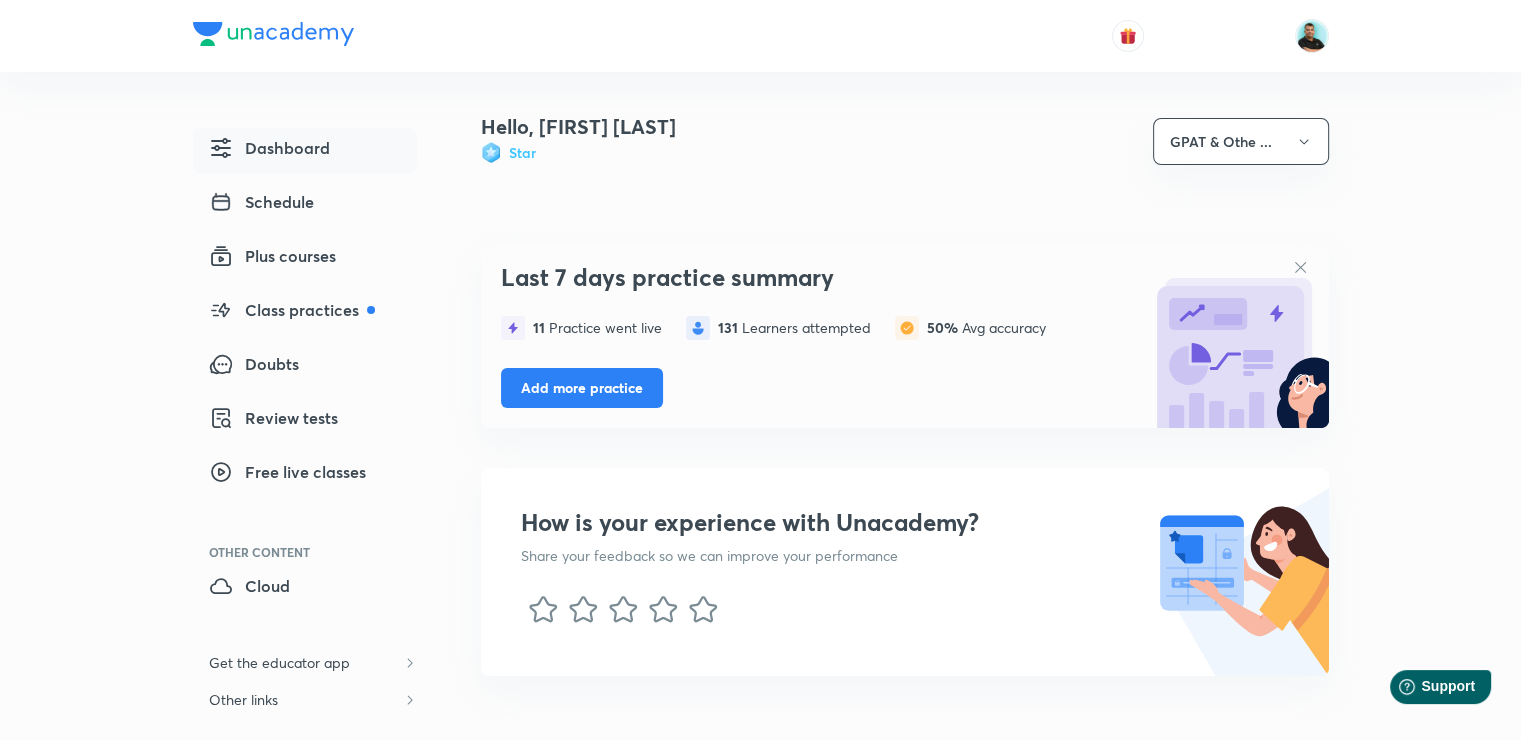 scroll, scrollTop: 0, scrollLeft: 0, axis: both 